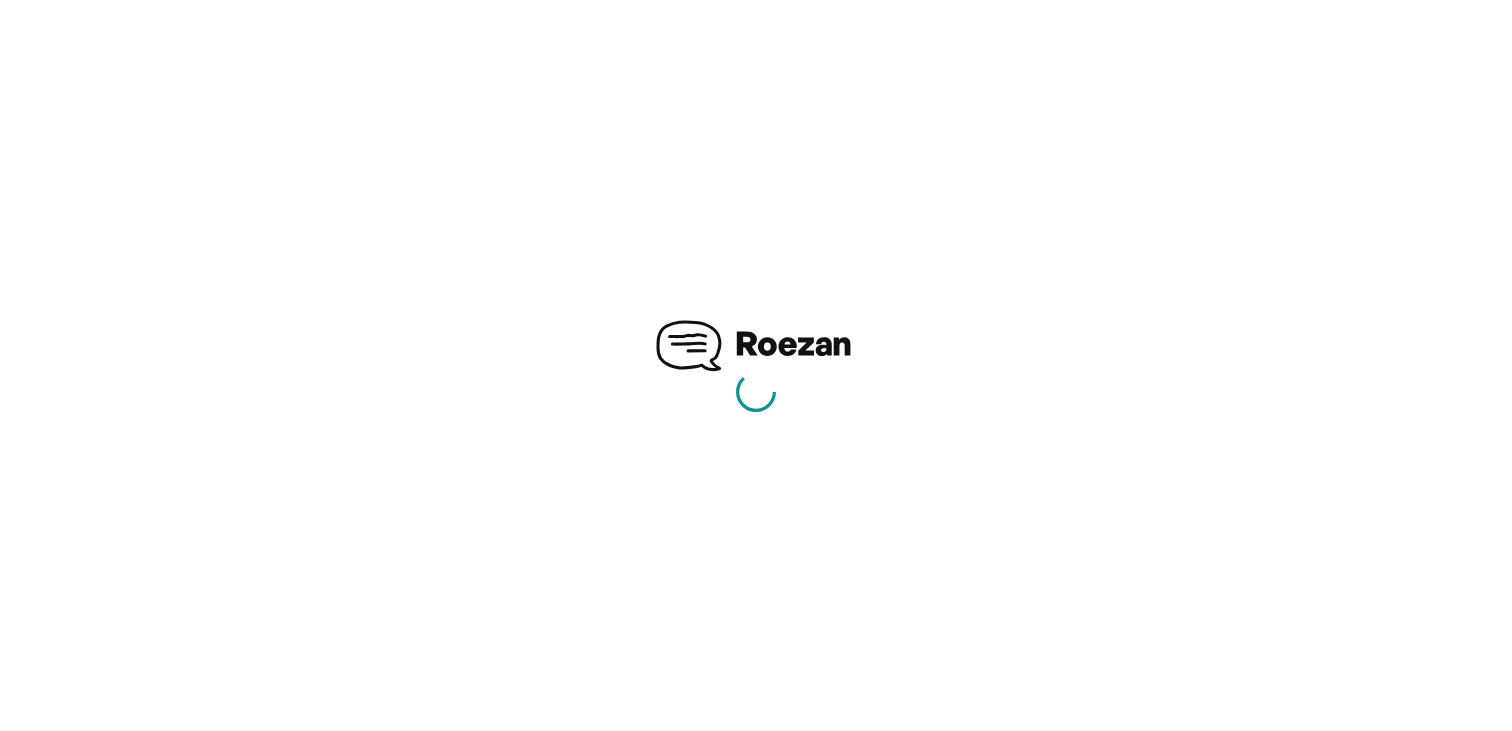scroll, scrollTop: 0, scrollLeft: 0, axis: both 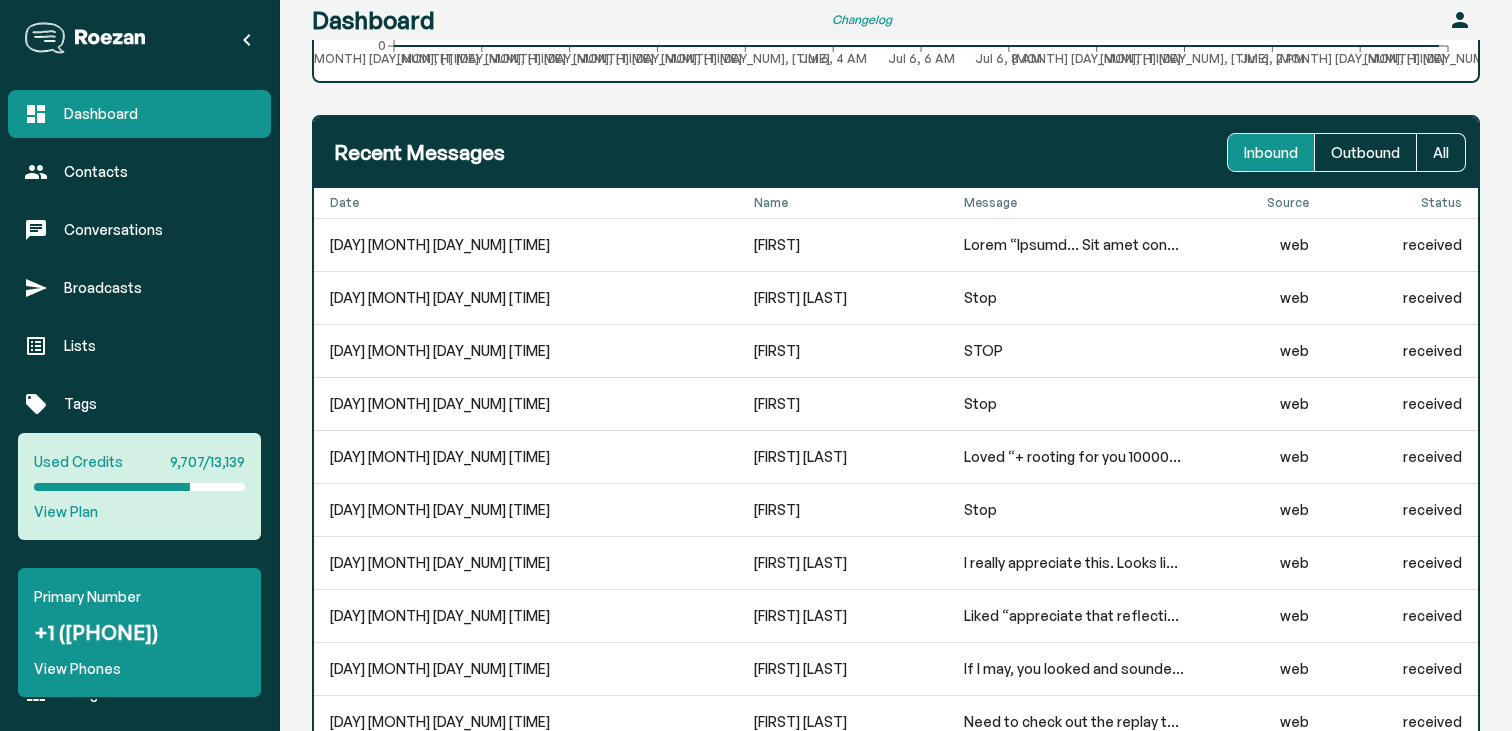 click on "Dashboard Contacts Conversations Broadcasts Lists Tags Fields Keywords Events Automations Integrations" at bounding box center [139, 404] 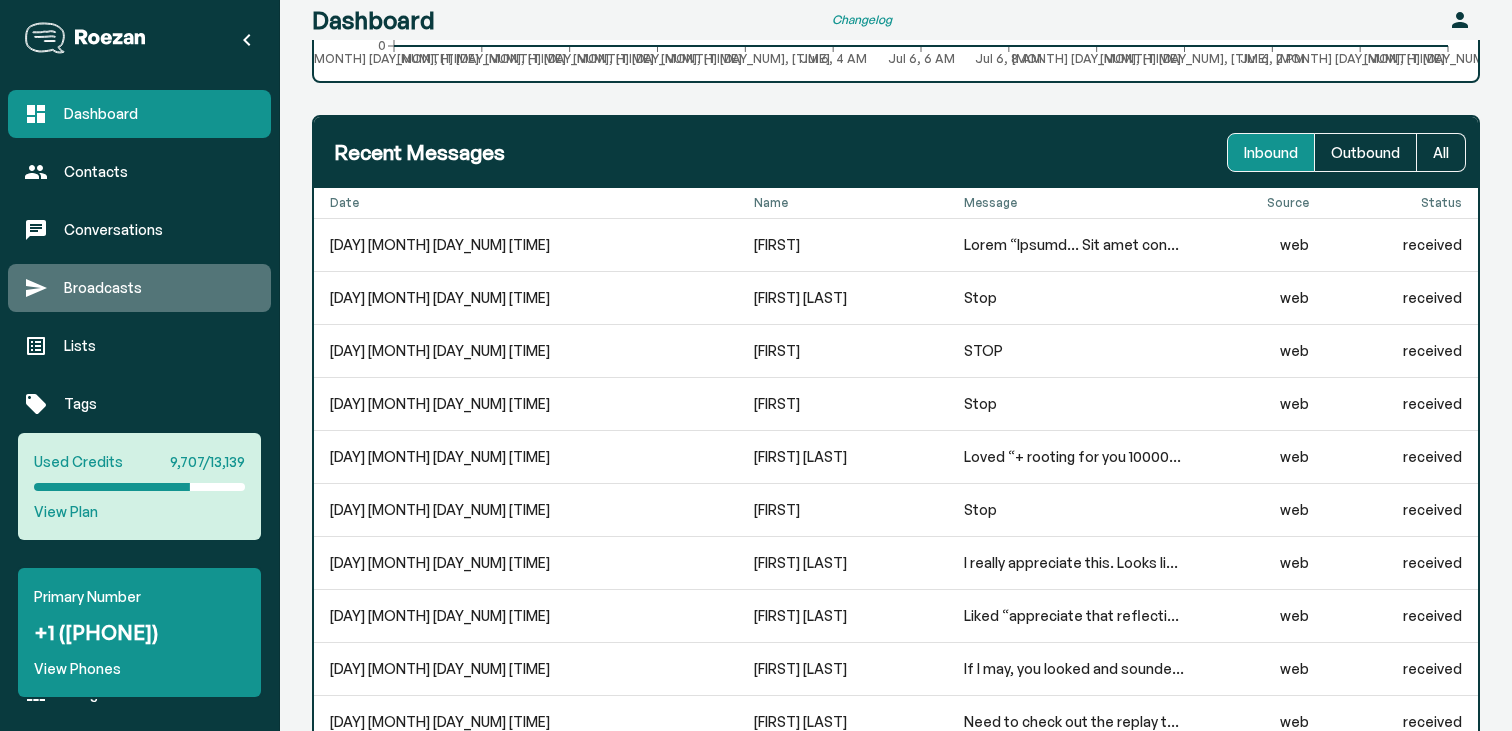 click on "Broadcasts" at bounding box center (159, 288) 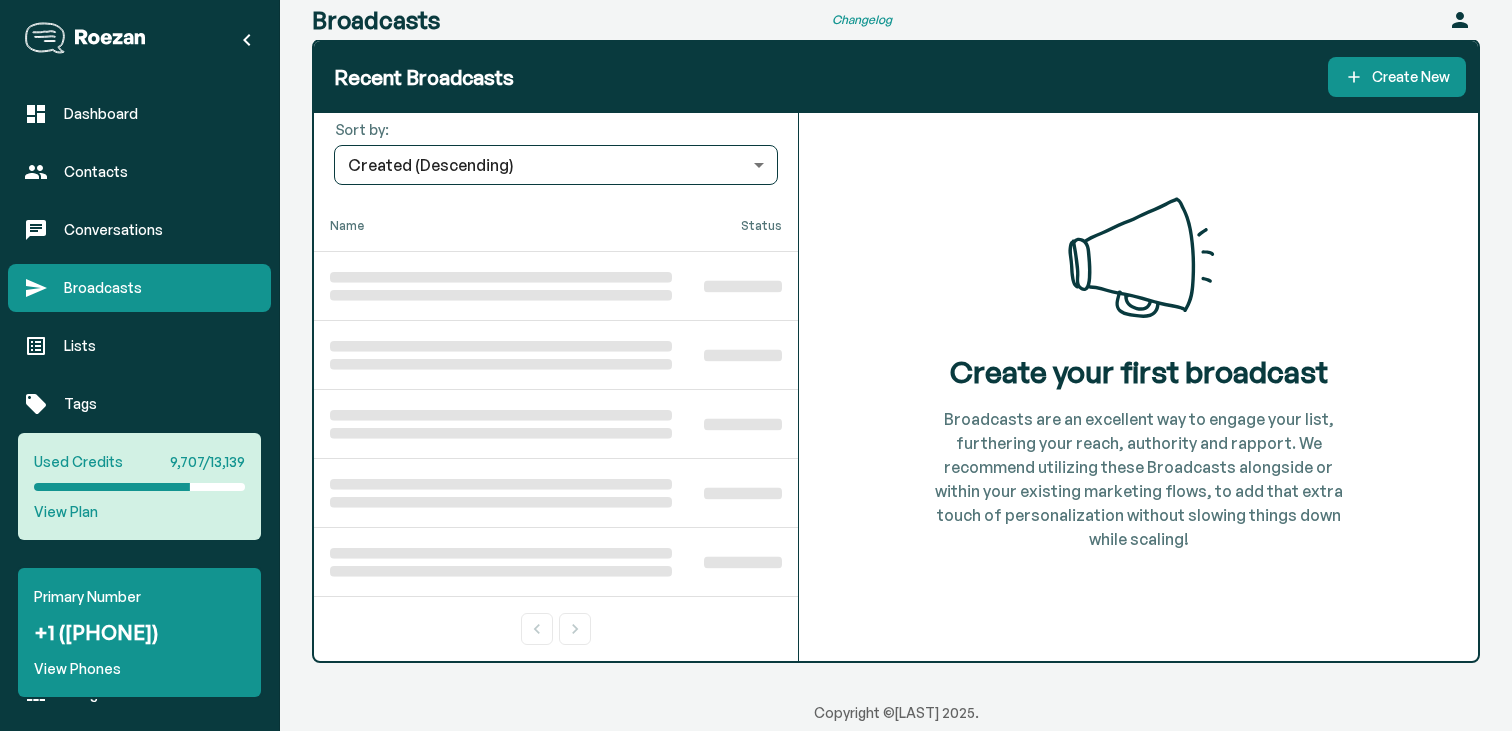 scroll, scrollTop: 62, scrollLeft: 0, axis: vertical 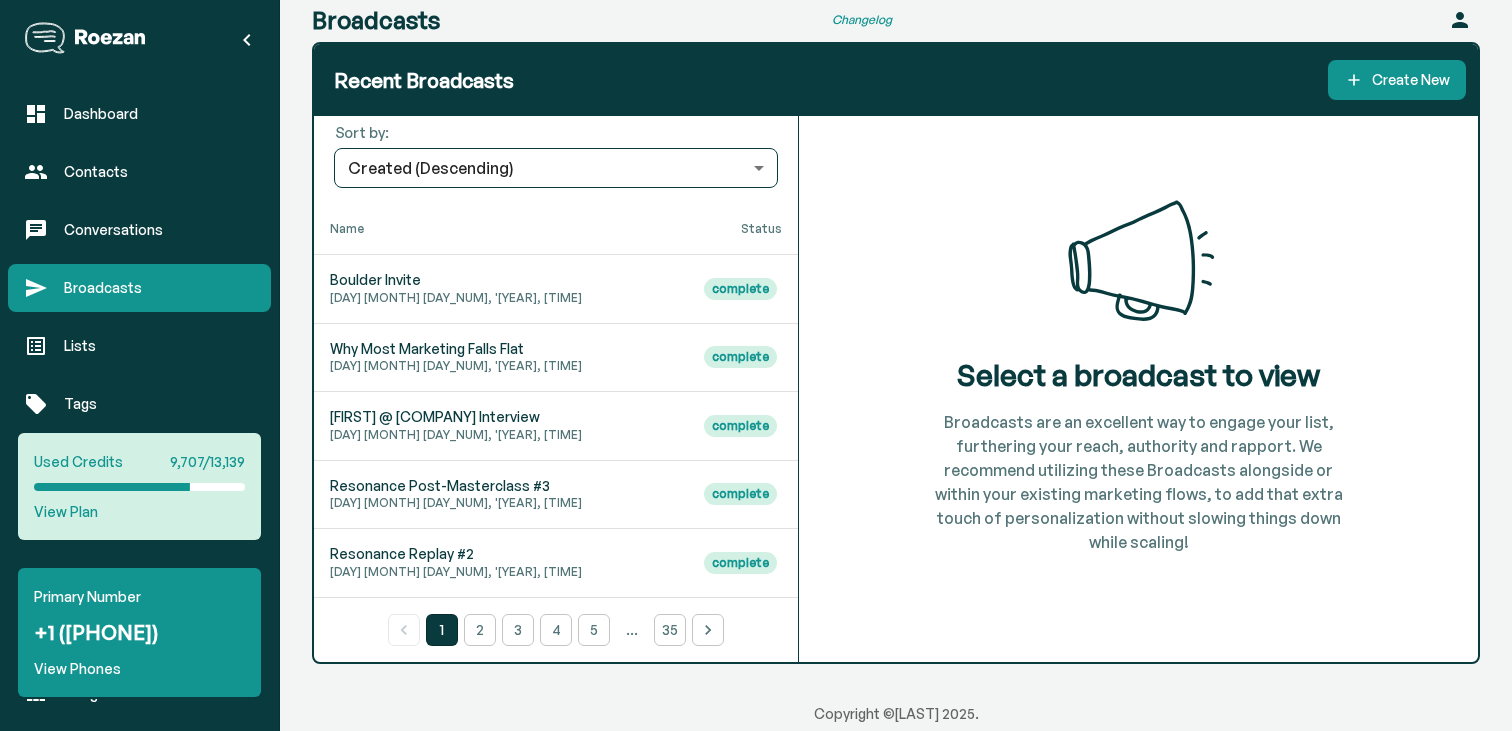 click on "[DAY] [MONTH] [DAY_NUM], '[YEAR], [TIME]" at bounding box center (456, 298) 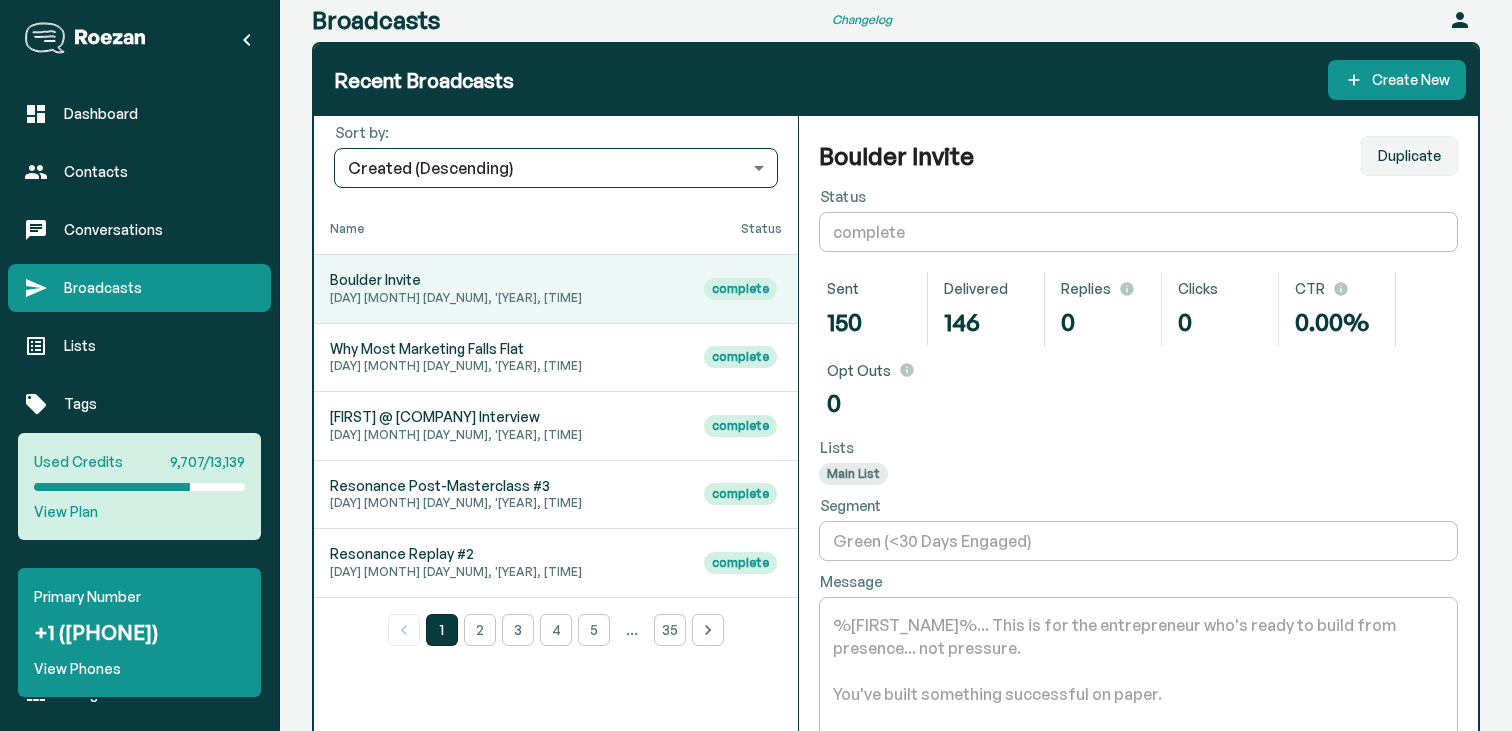 click on "[DAY] [MONTH] [DAY_NUM], '[YEAR], [TIME]" at bounding box center [456, 298] 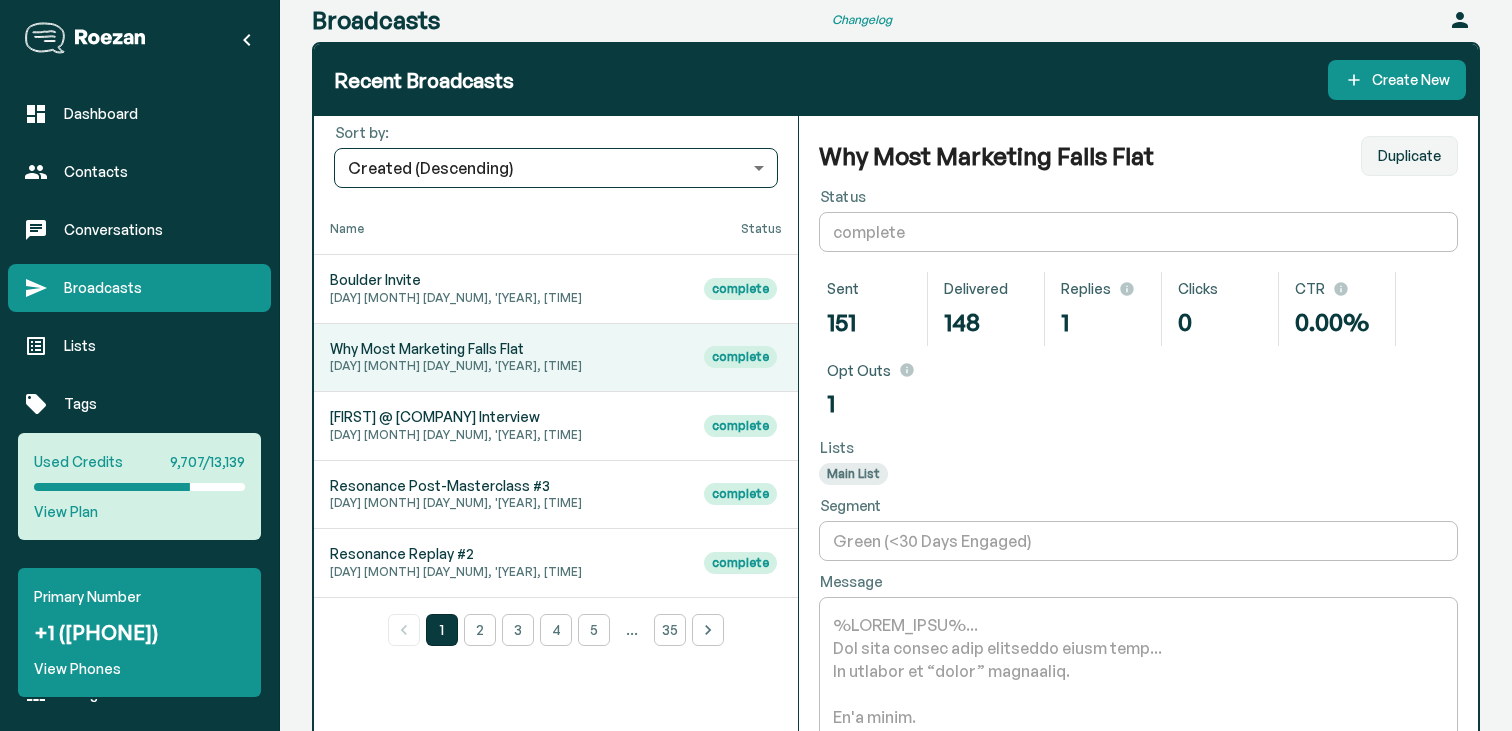 click on "[DAY] [MONTH] [DAY_NUM], '[YEAR], [TIME]" at bounding box center [456, 298] 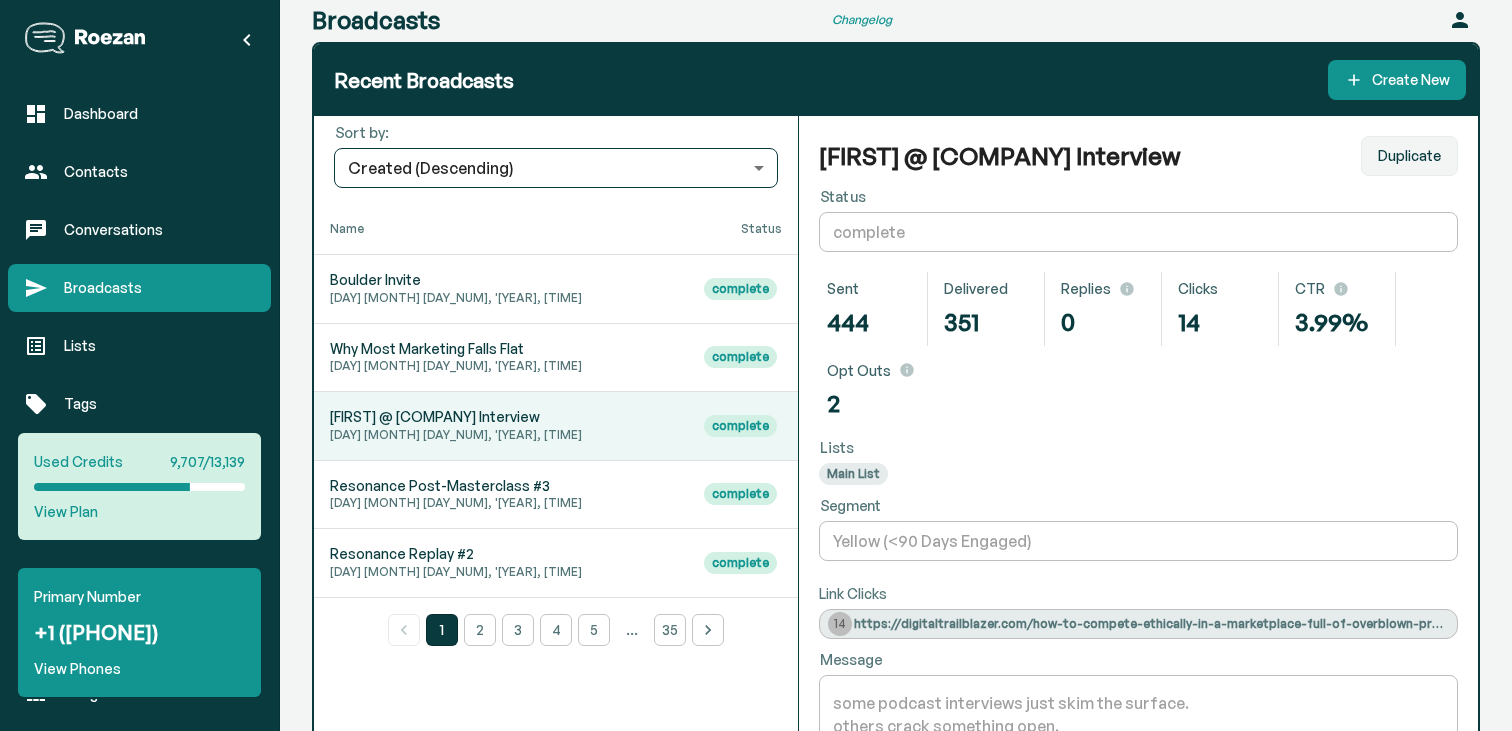click on "Why Most Marketing Falls Flat [DAY] [MONTH] [DAY_NUM], '[YEAR], [TIME]" at bounding box center (501, 289) 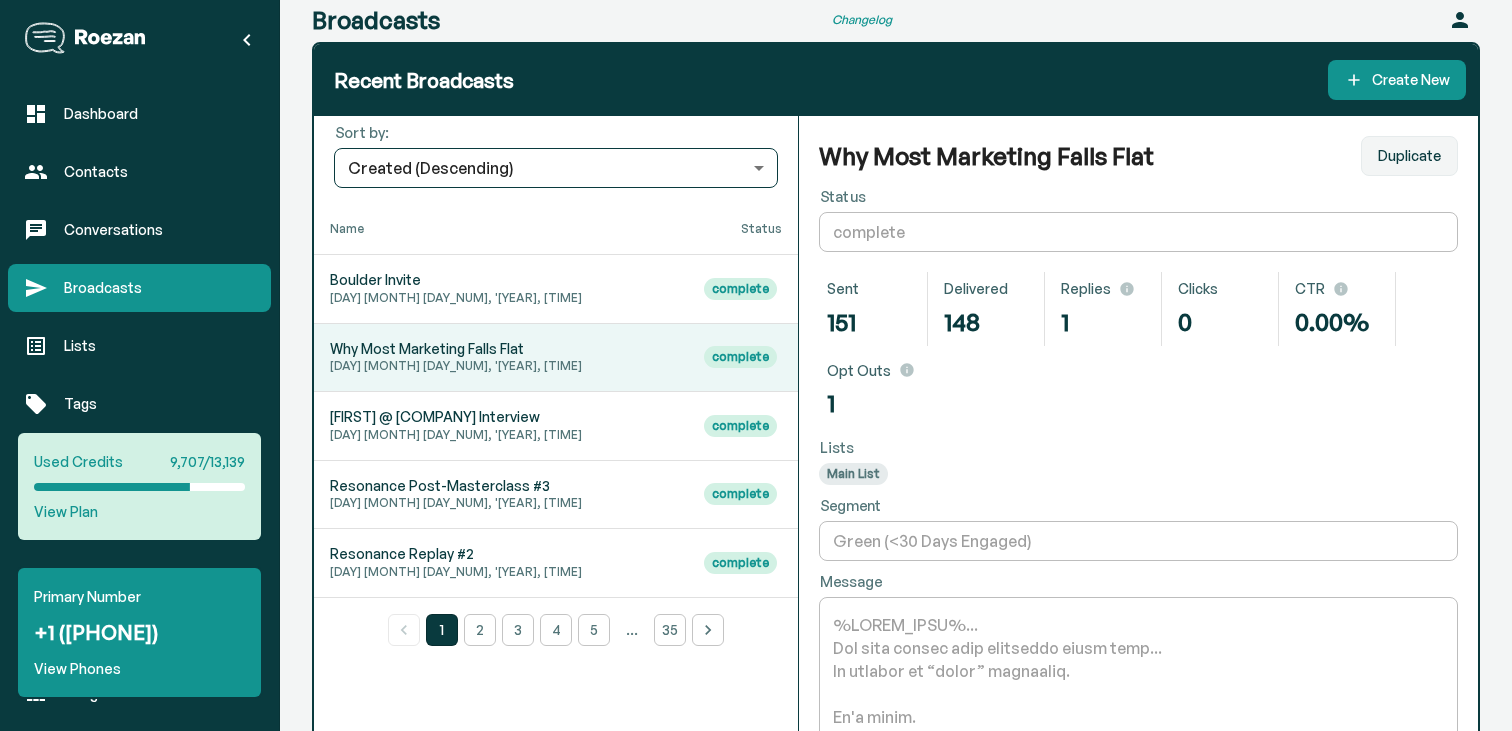 click on "[FIRST] @ [COMPANY] Interview [DAY] [MONTH] [DAY_NUM], '[YEAR], [TIME]" at bounding box center (501, 289) 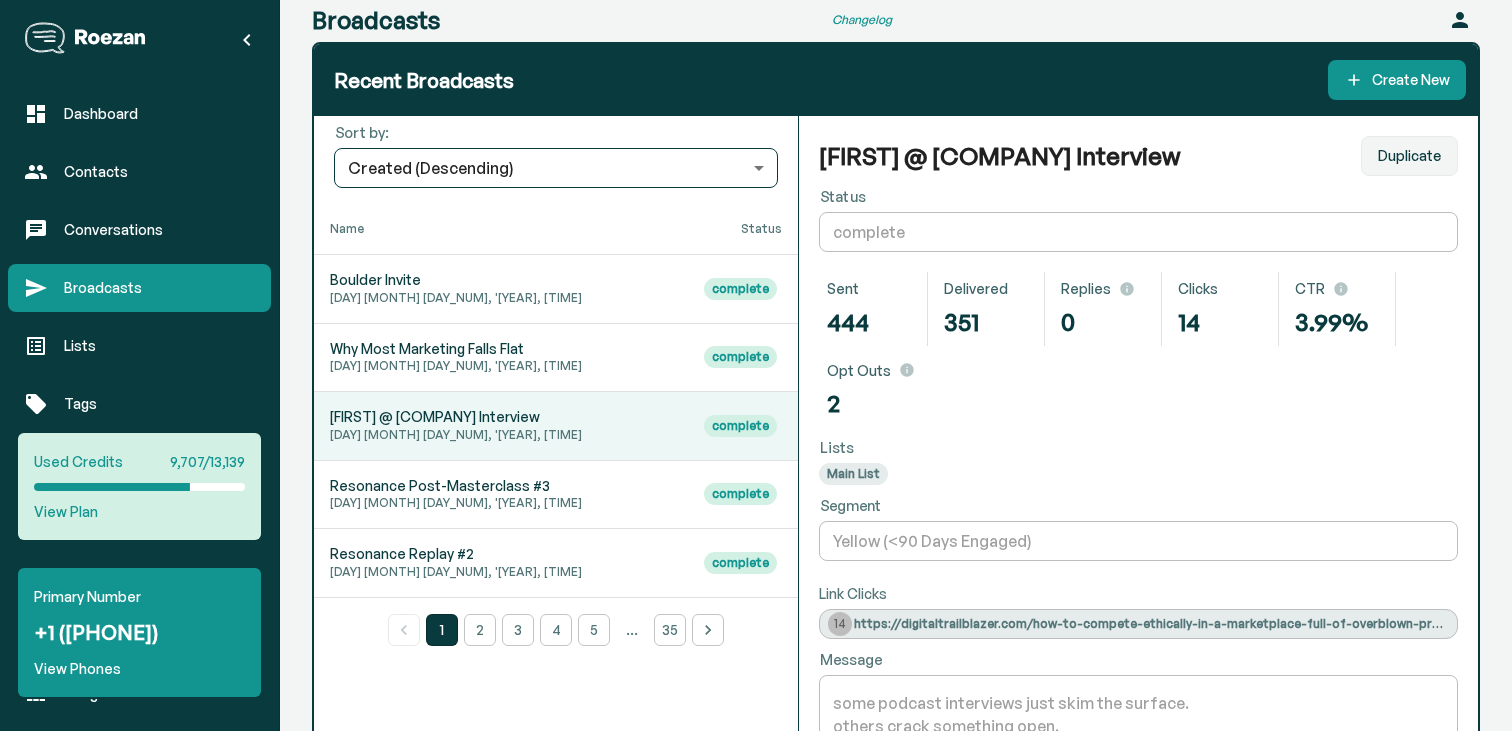 click on "Resonance Post-Masterclass #3" at bounding box center (375, 280) 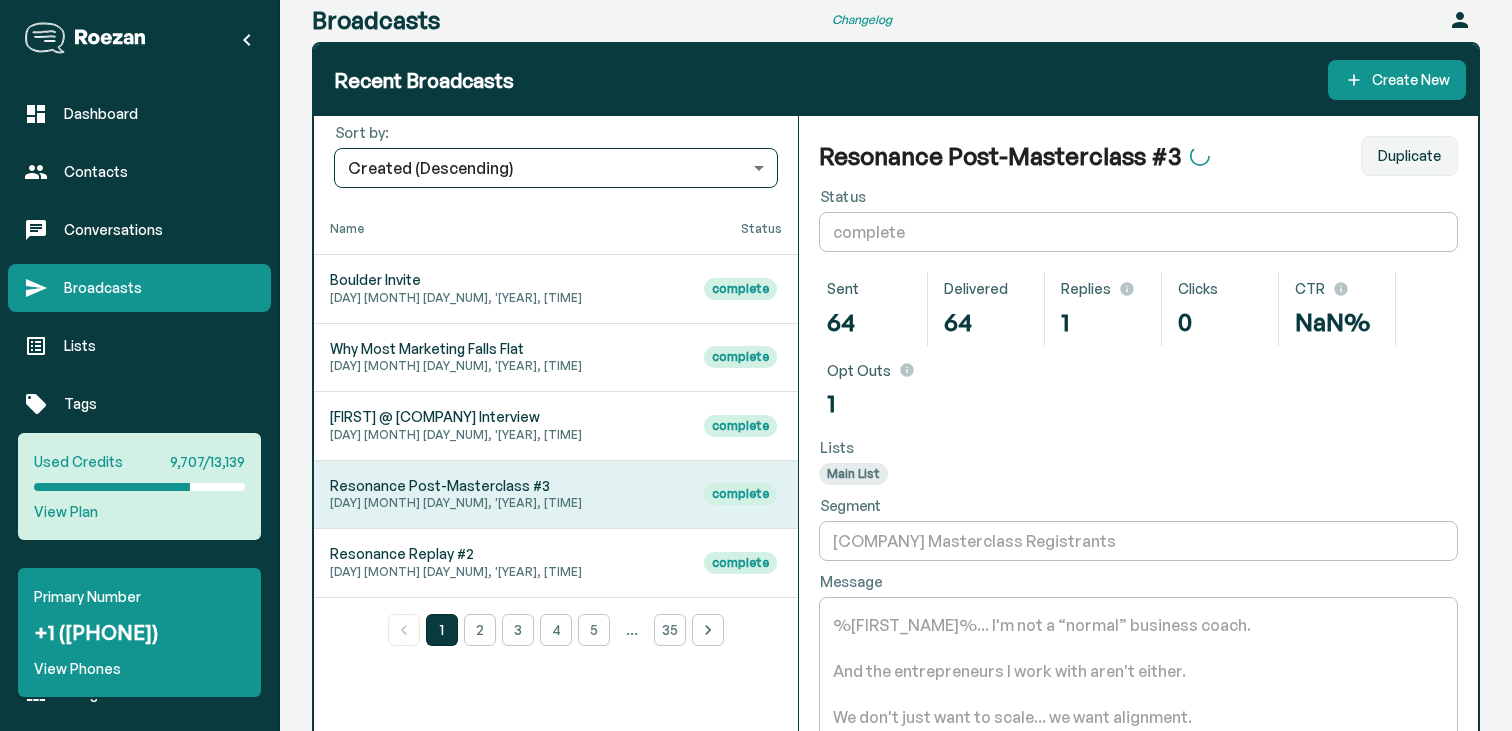 click on "Resonance Post-Masterclass #3" at bounding box center [440, 486] 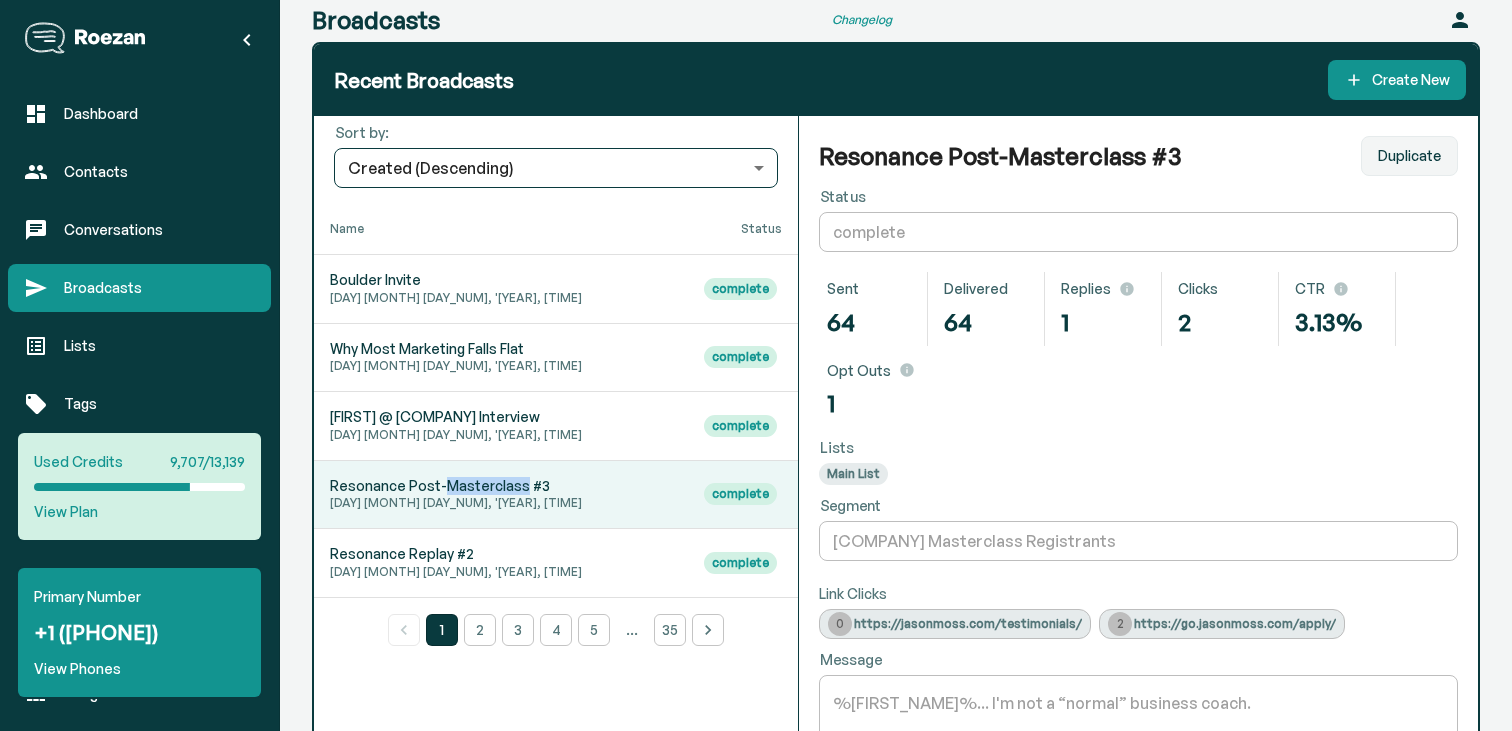 click on "[FIRST] @ [COMPANY] Interview [DAY] [MONTH] [DAY_NUM], '[YEAR], [TIME]" at bounding box center [501, 289] 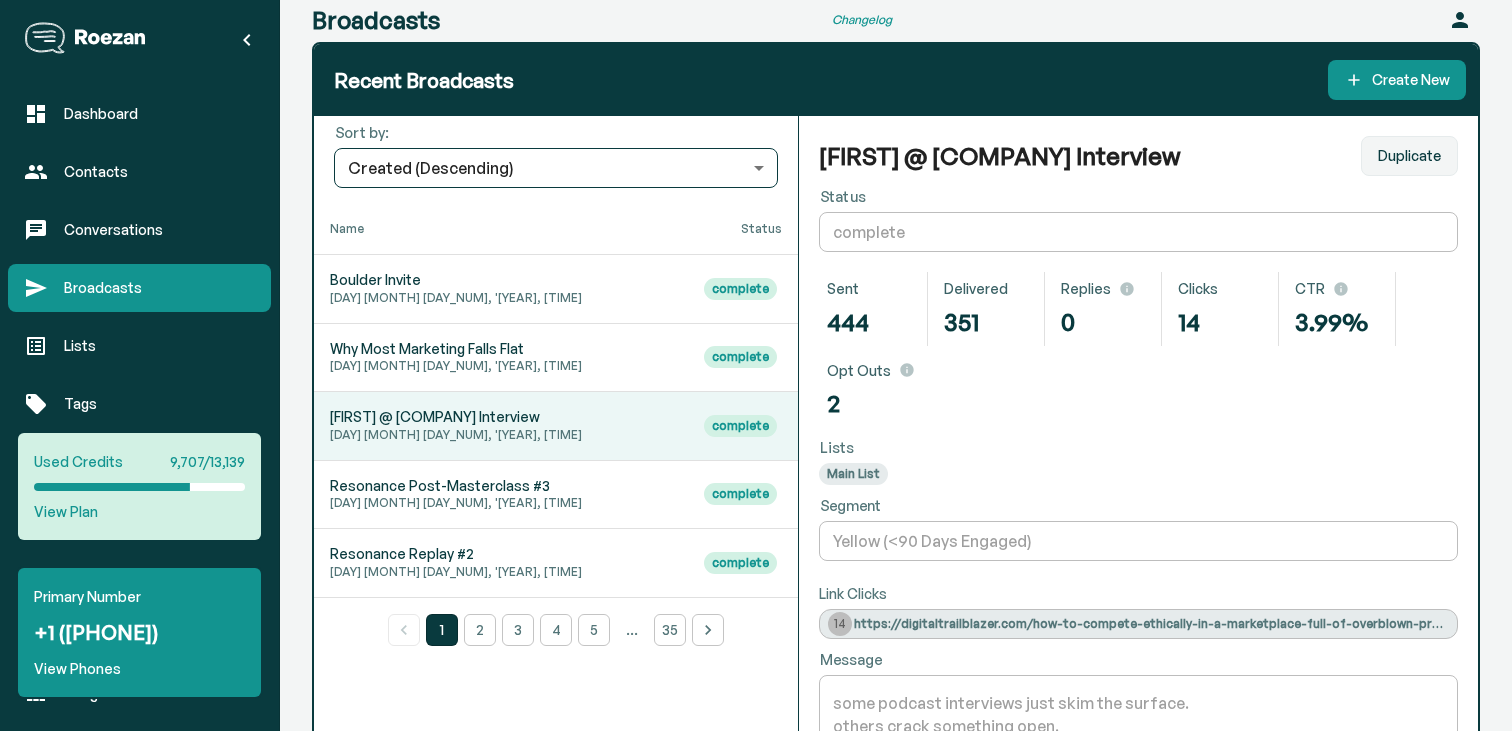 click on "Why Most Marketing Falls Flat [DAY] [MONTH] [DAY_NUM], '[YEAR], [TIME]" at bounding box center (501, 289) 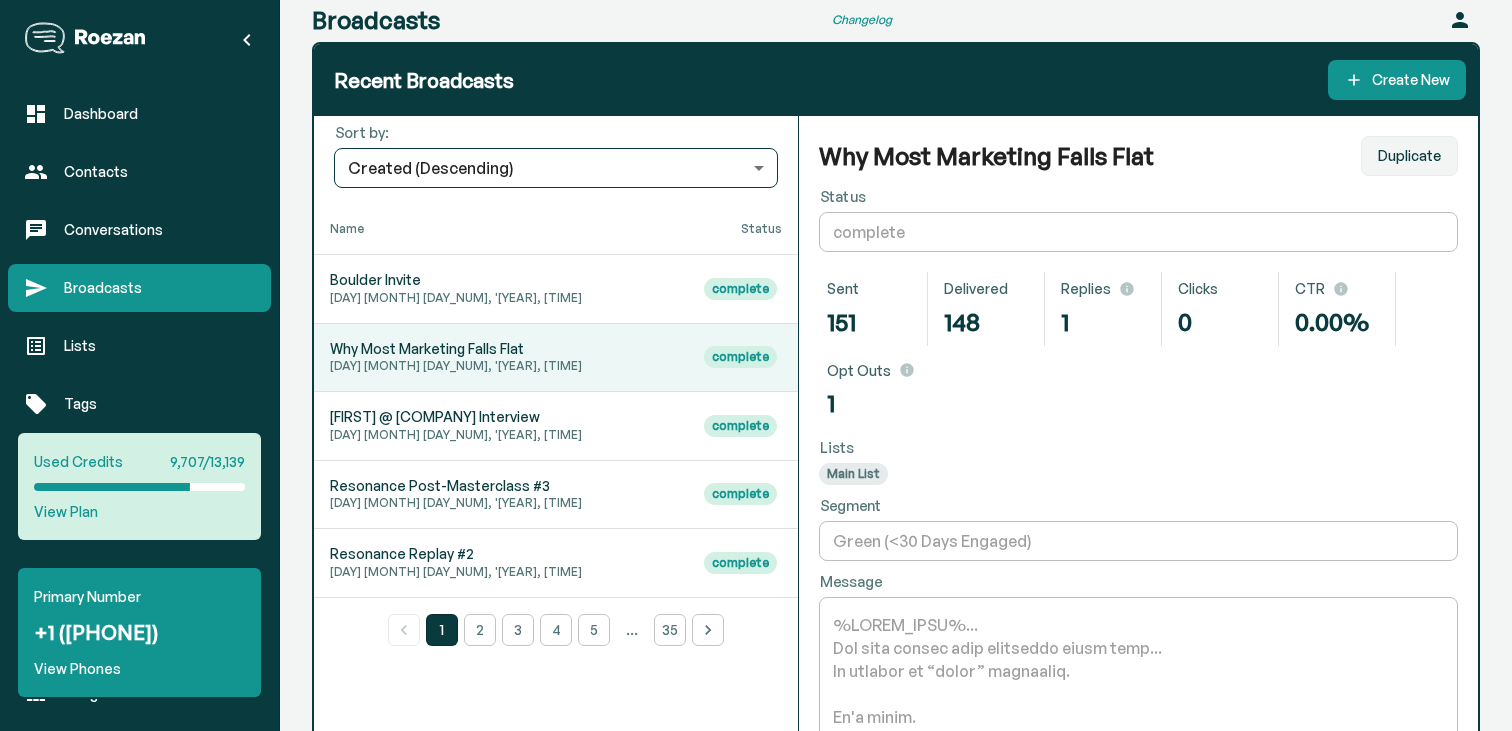 click on "[CITY] Invite [DAY] [MONTH] [DAY_NUM], '[YEAR], [TIME]" at bounding box center [501, 289] 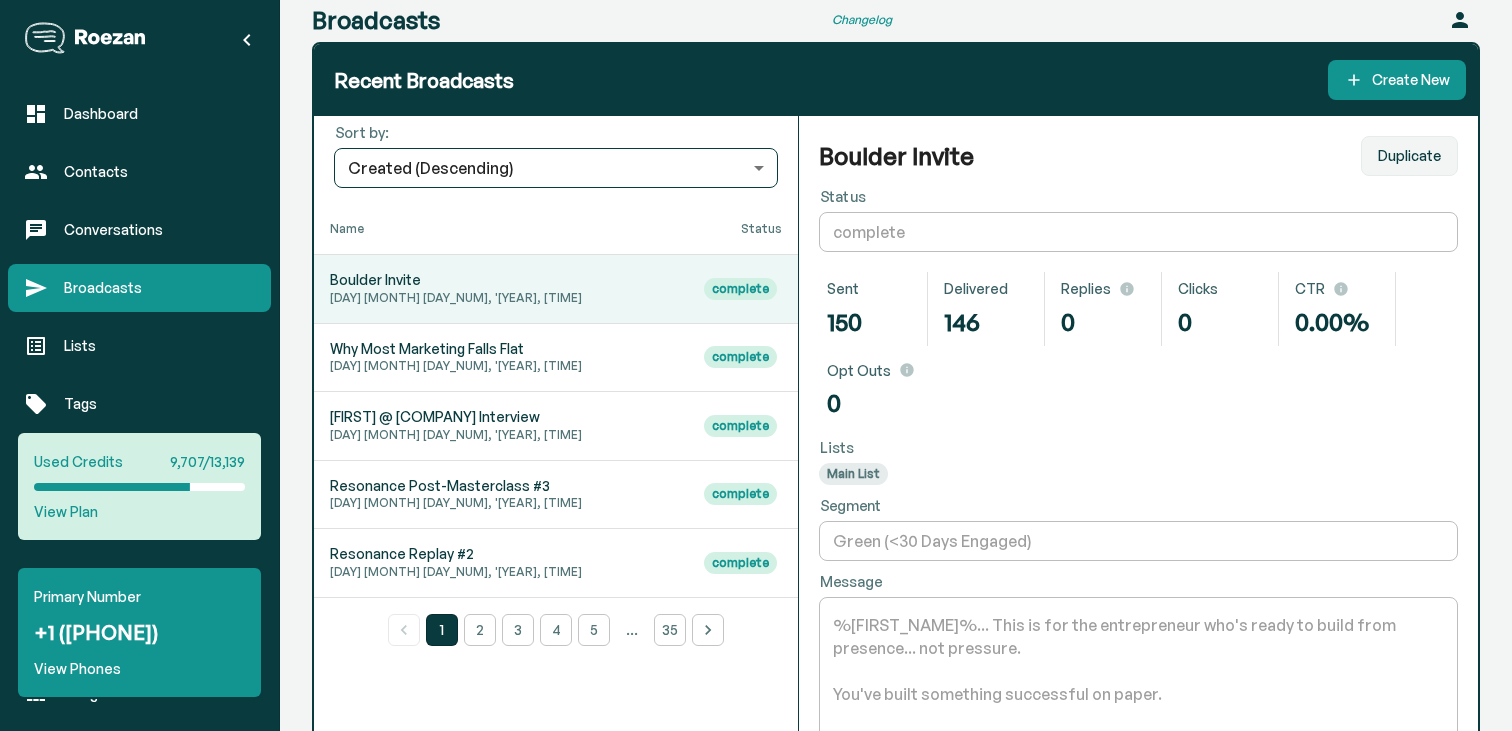 click on "[FIRST] @ [COMPANY] Interview [DAY] [MONTH] [DAY_NUM], '[YEAR], [TIME]" at bounding box center [501, 289] 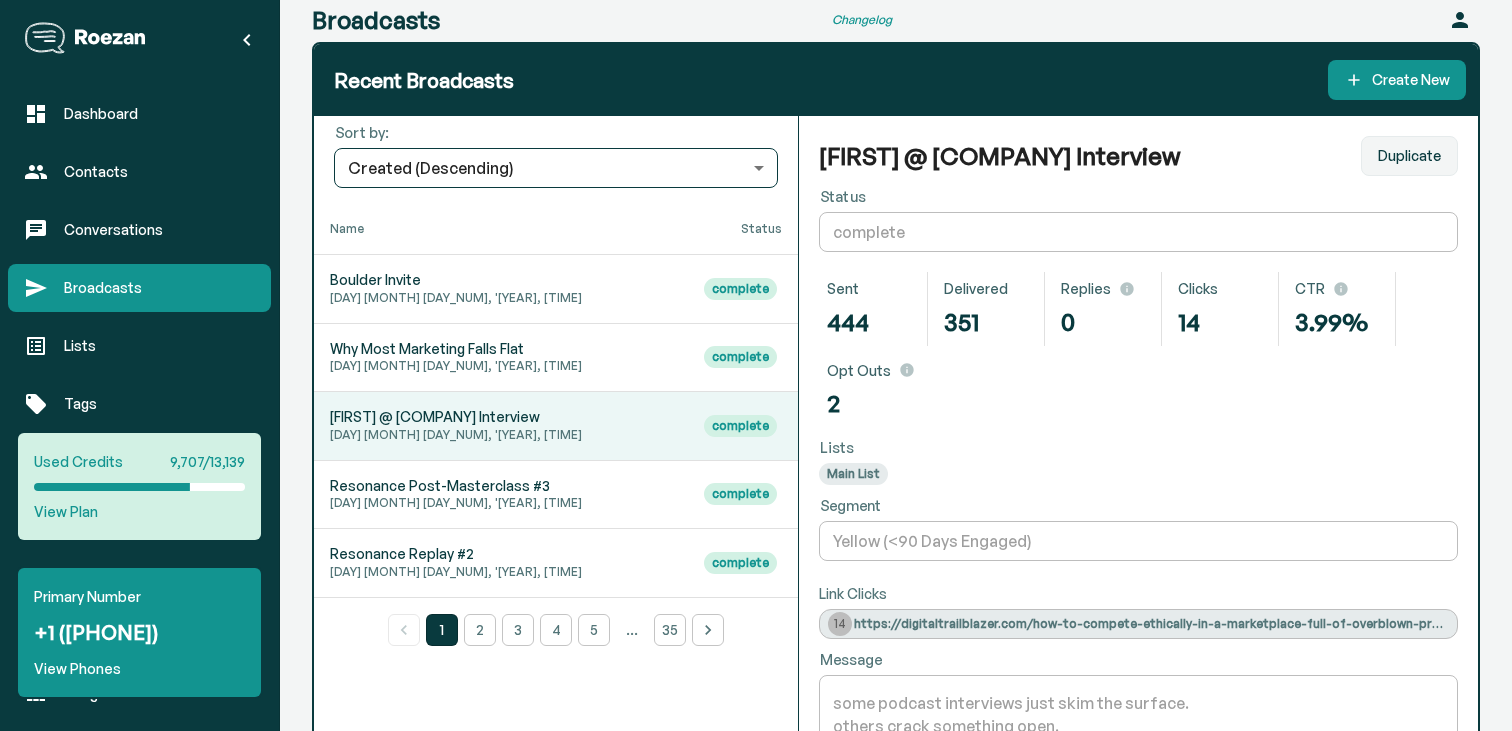 click on "Resonance Post-Masterclass #3" at bounding box center (375, 280) 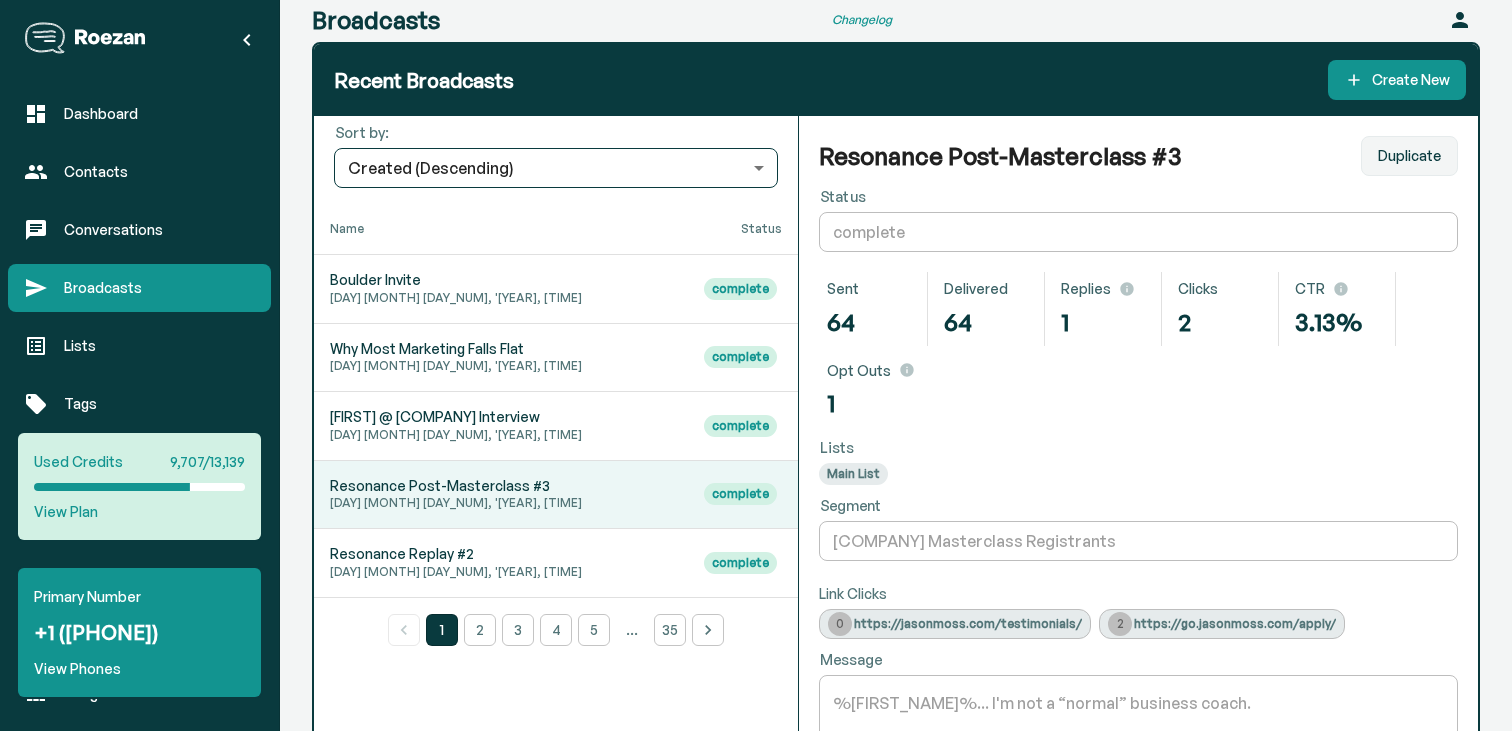 click on "[COMPANY] Replay #[NUMBER] [DAY] [MONTH] [DAY_NUM], '[YEAR], [TIME]" at bounding box center (501, 289) 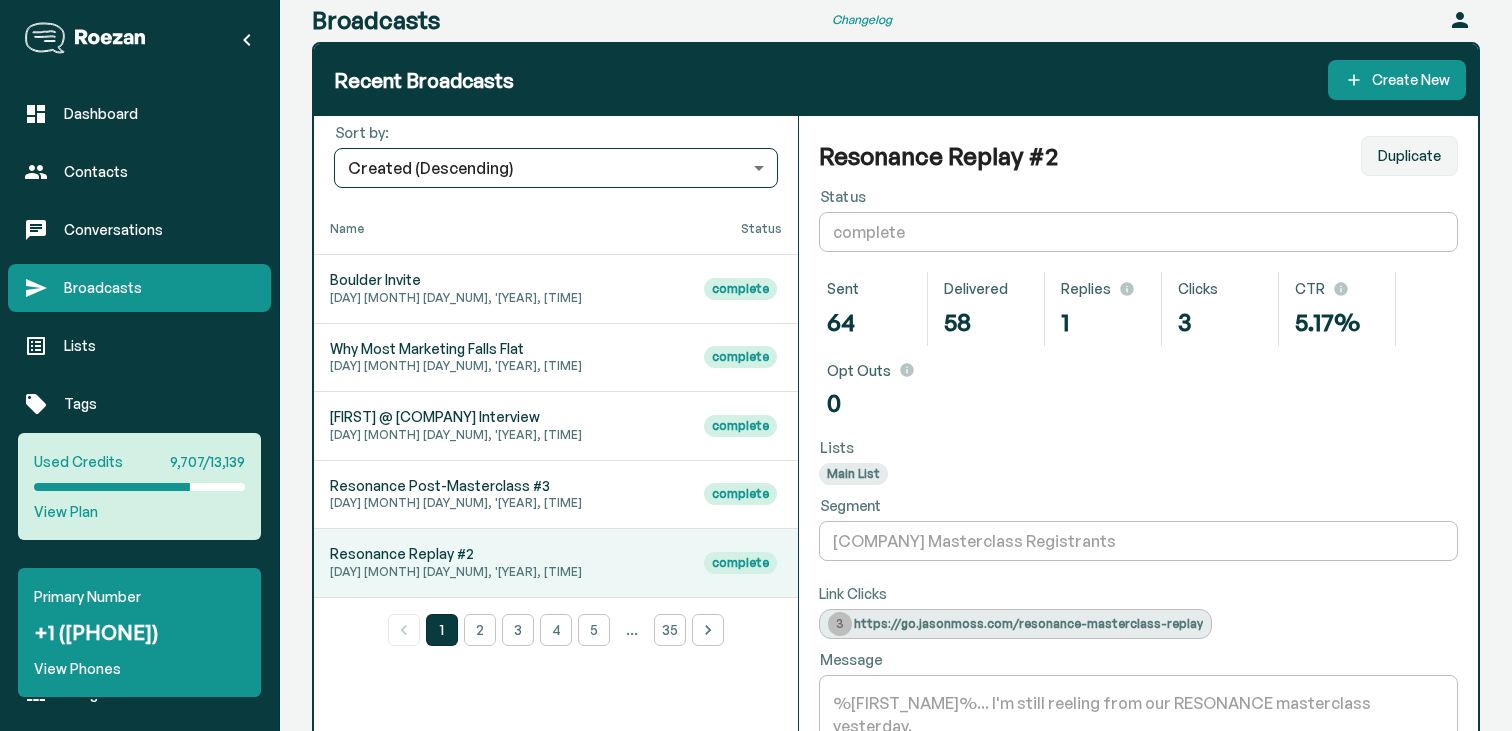 click on "3" at bounding box center [518, 630] 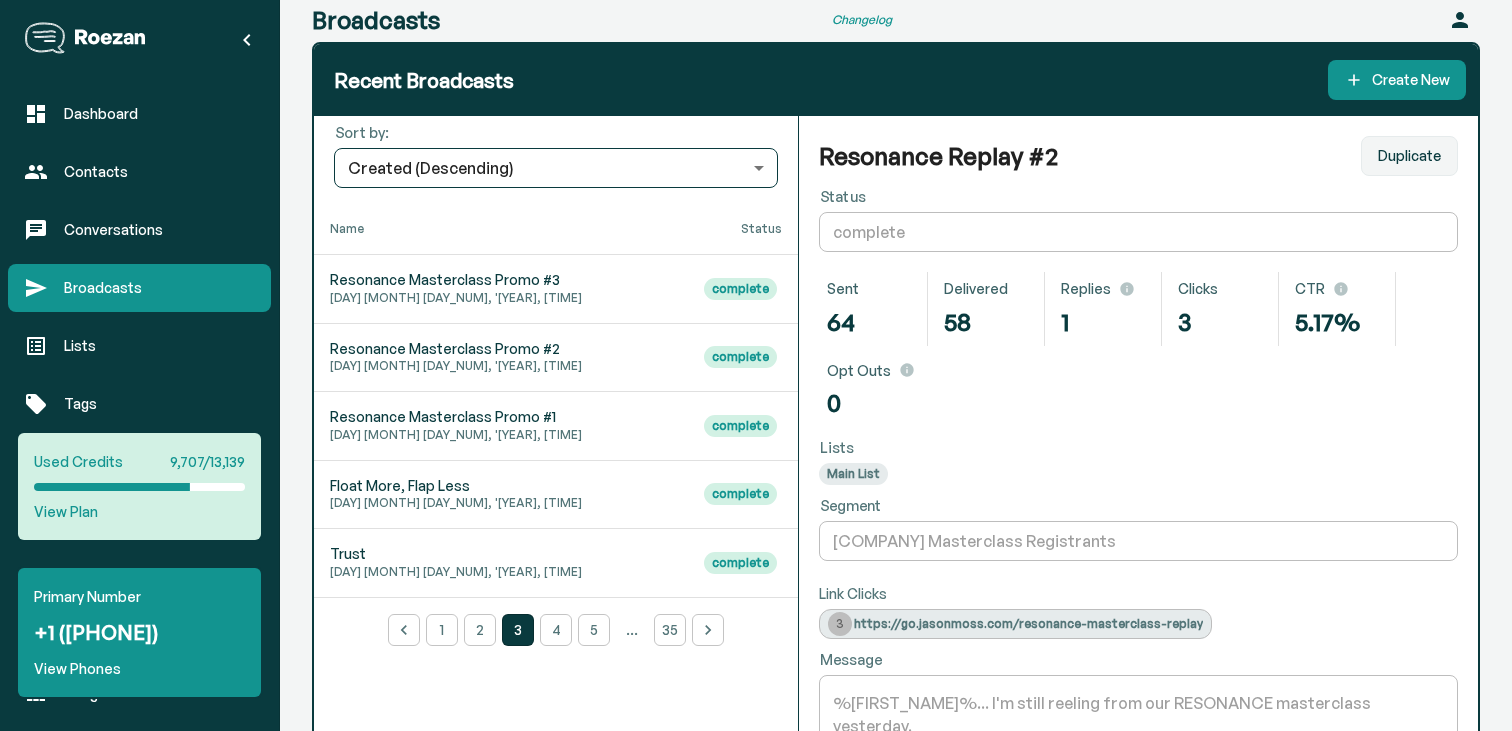 click on "Float More, Flap Less [DAY] [MONTH] [DAY_NUM], '[YEAR], [TIME]" at bounding box center [501, 289] 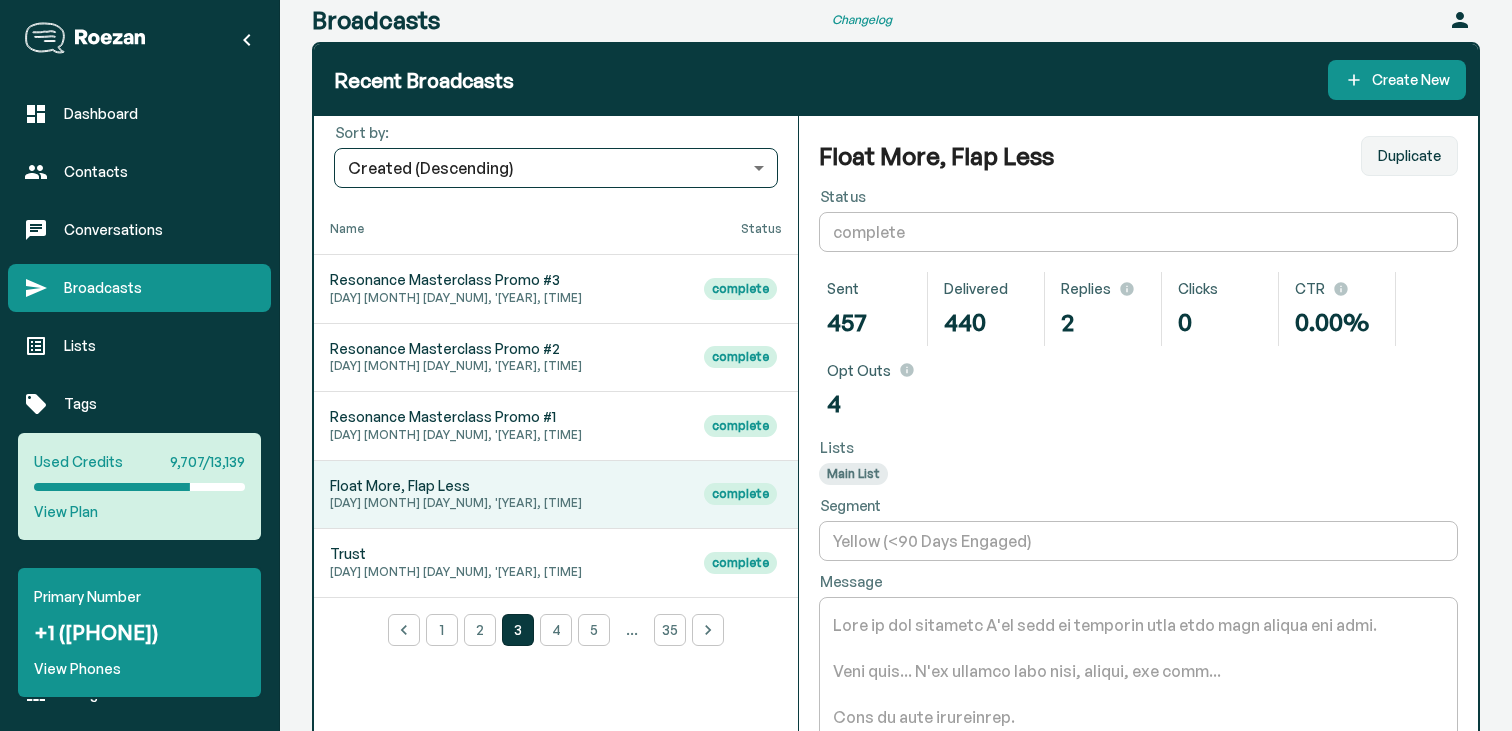 click on "[COMPANY] Interview [DAY] [MONTH] [DAY_NUM], '[YEAR], [TIME]" at bounding box center (501, 289) 